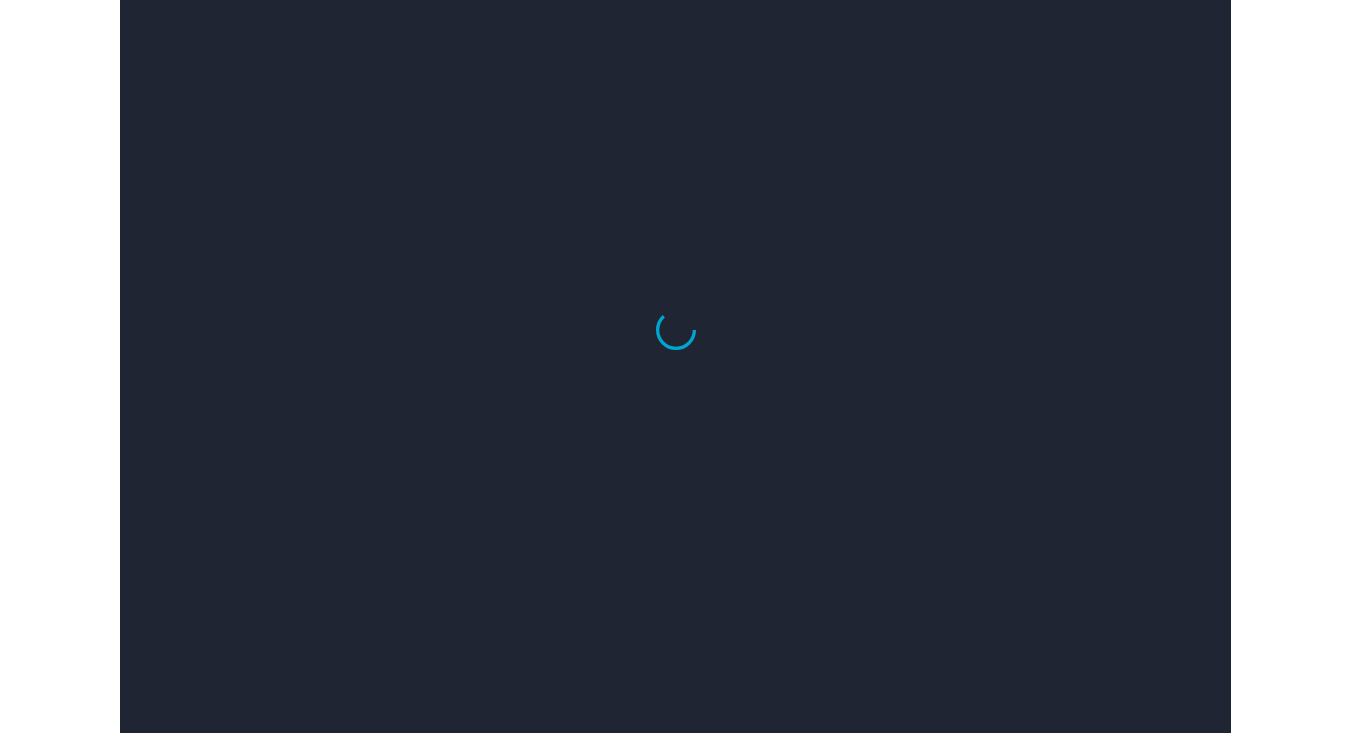 scroll, scrollTop: 0, scrollLeft: 0, axis: both 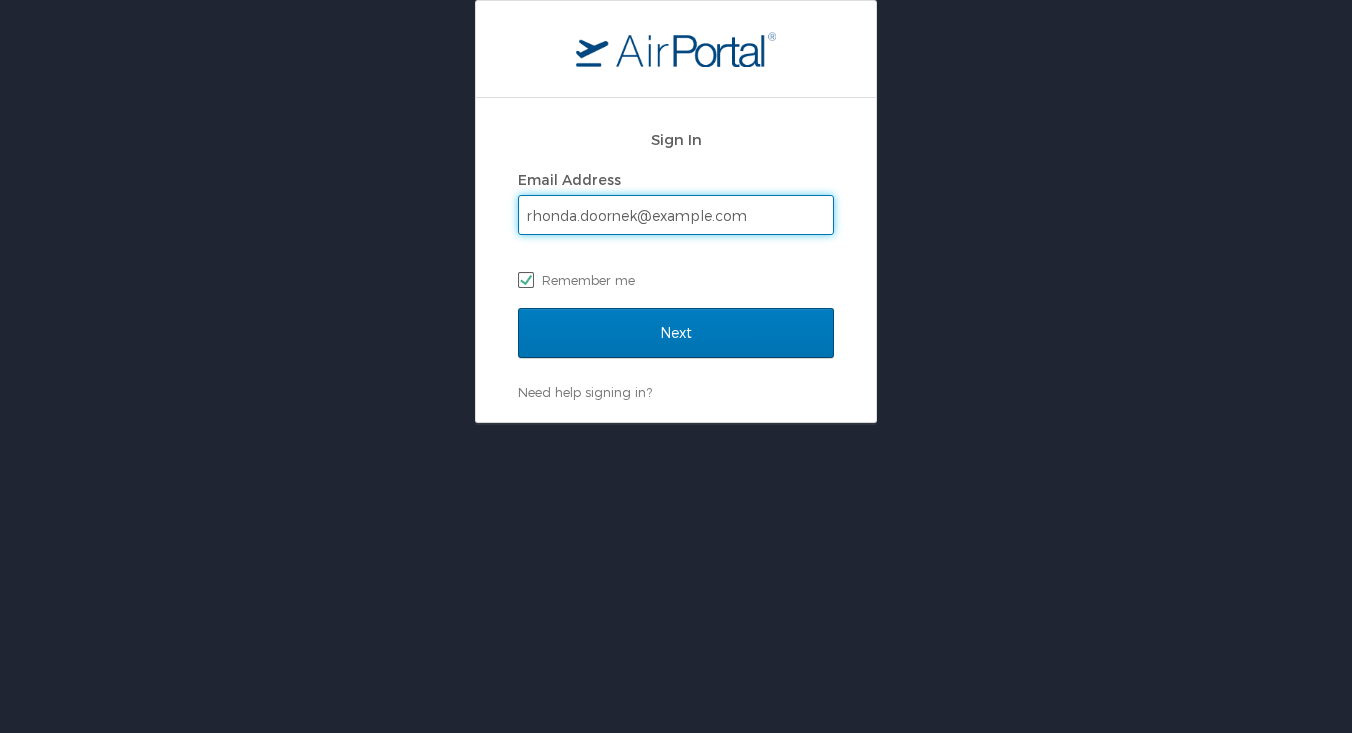 click on "Next" at bounding box center (676, 333) 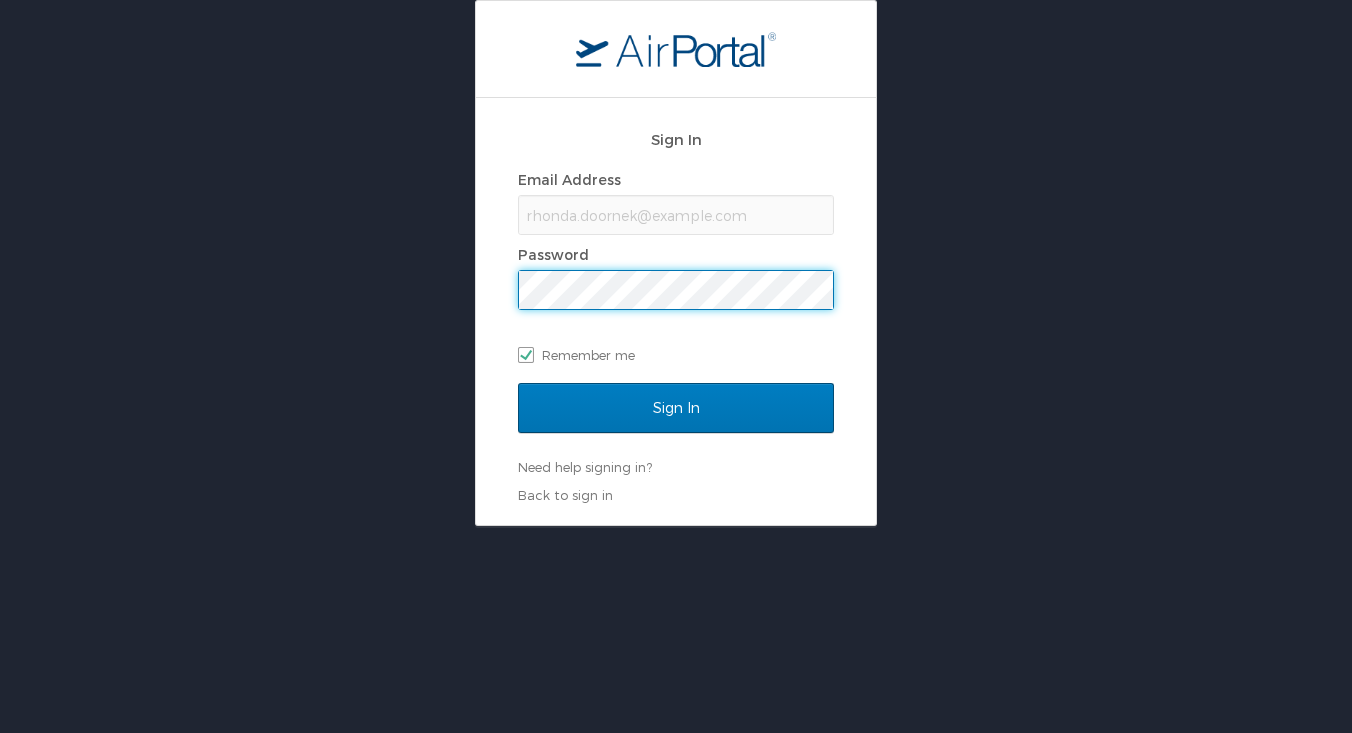 click on "Sign In" at bounding box center (676, 408) 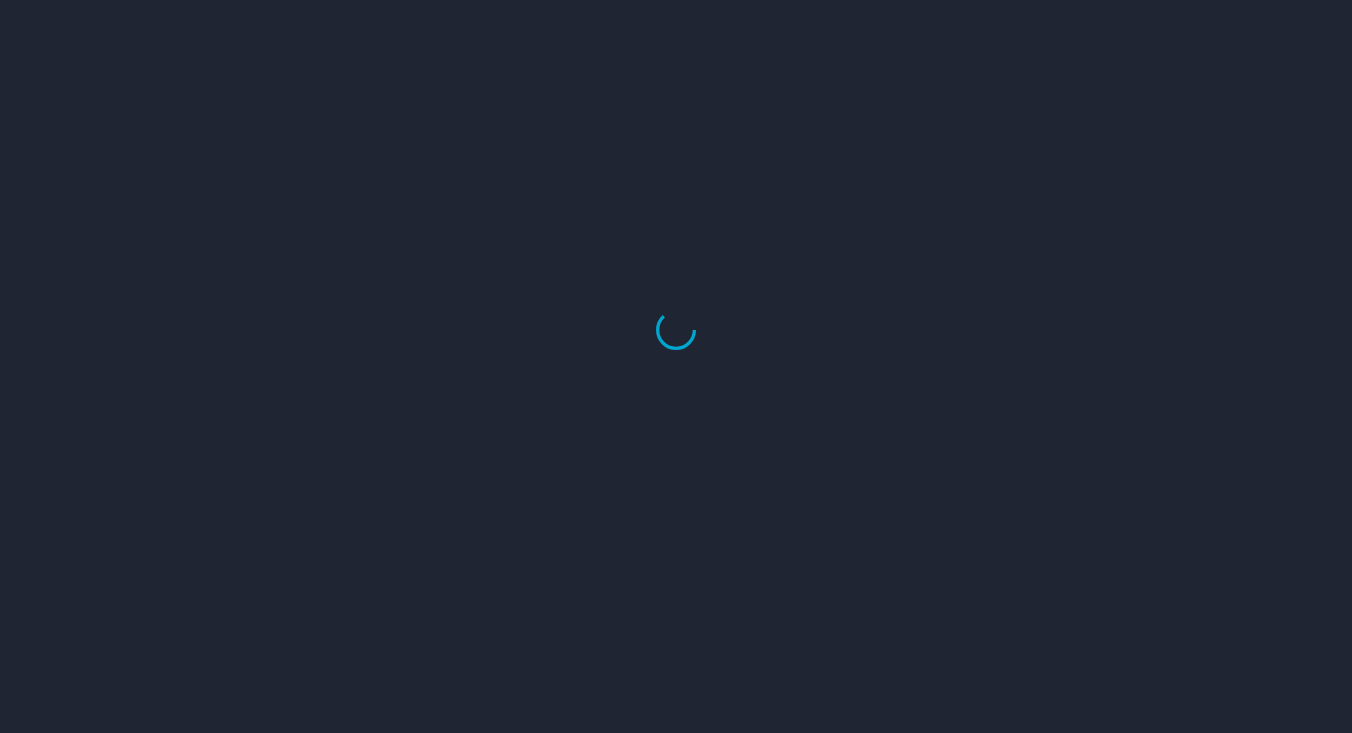 scroll, scrollTop: 0, scrollLeft: 0, axis: both 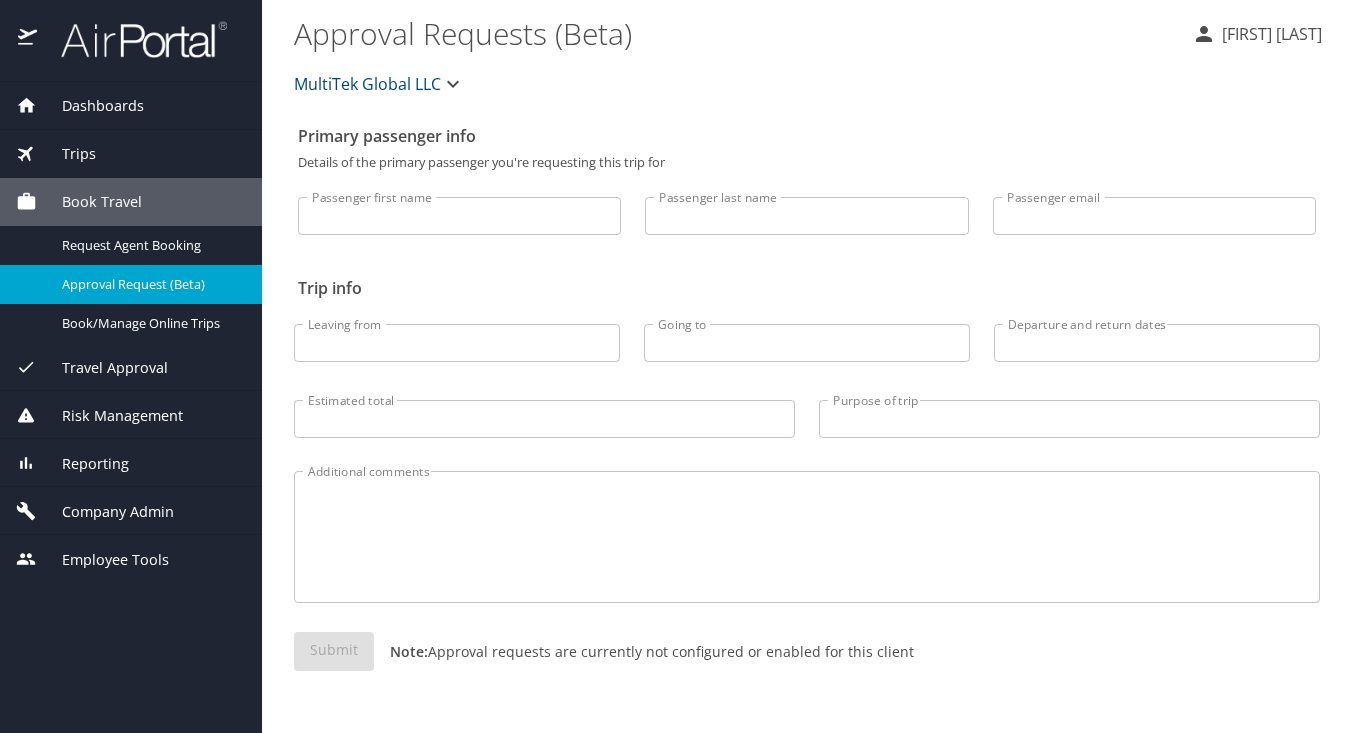 click on "Dashboards" at bounding box center (90, 106) 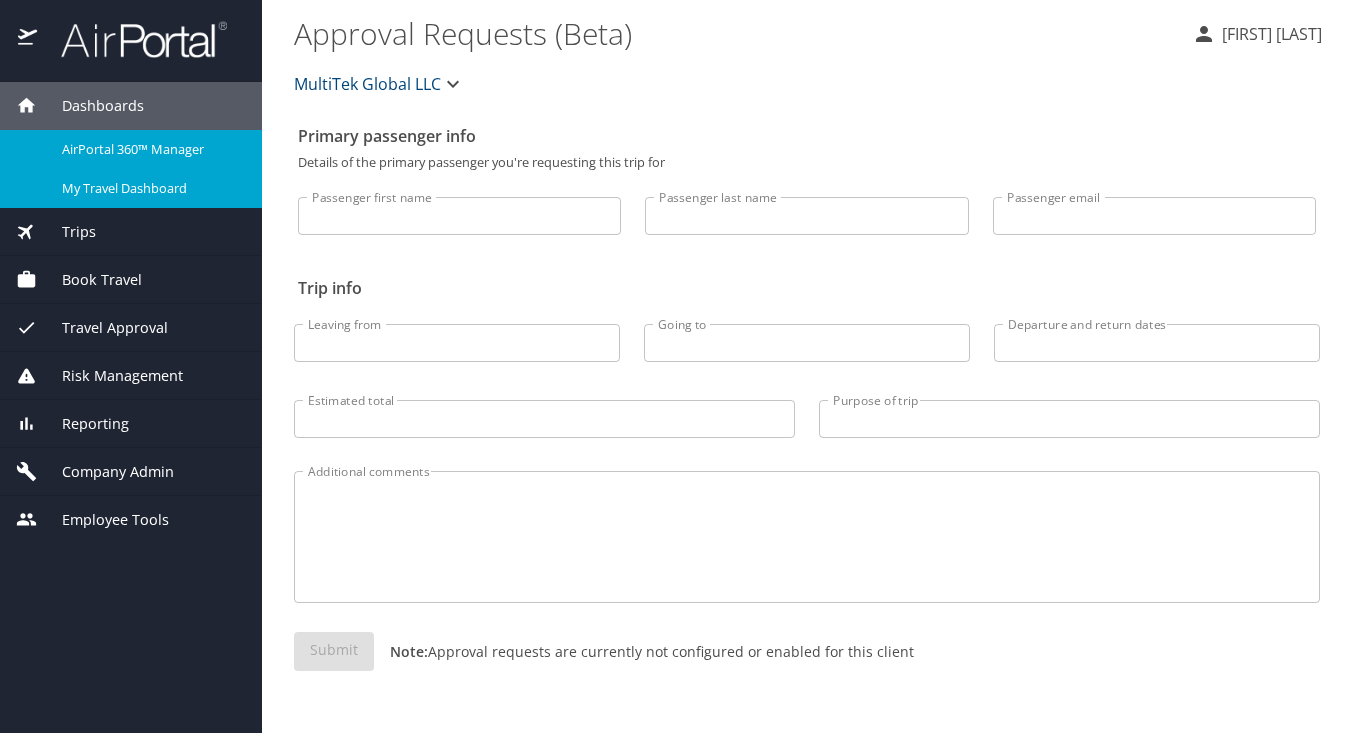 click on "My Travel Dashboard" at bounding box center (150, 188) 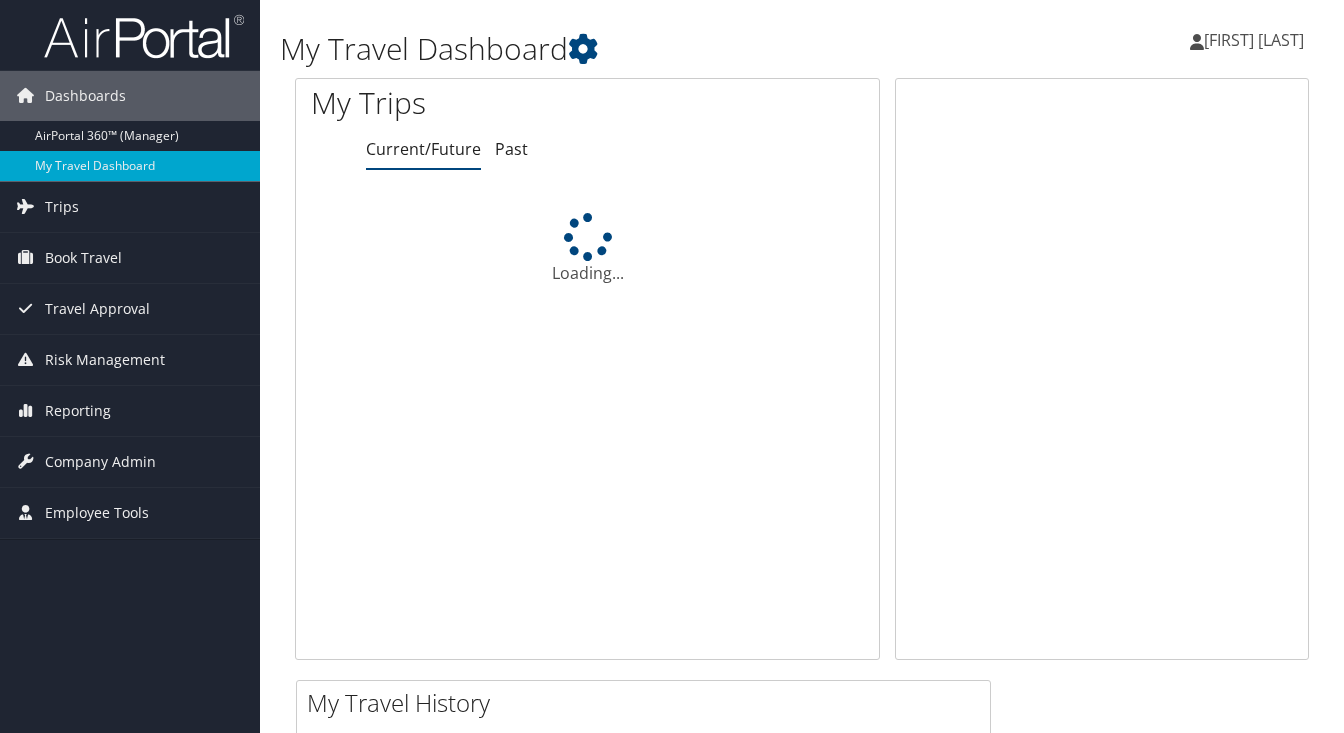 scroll, scrollTop: 0, scrollLeft: 0, axis: both 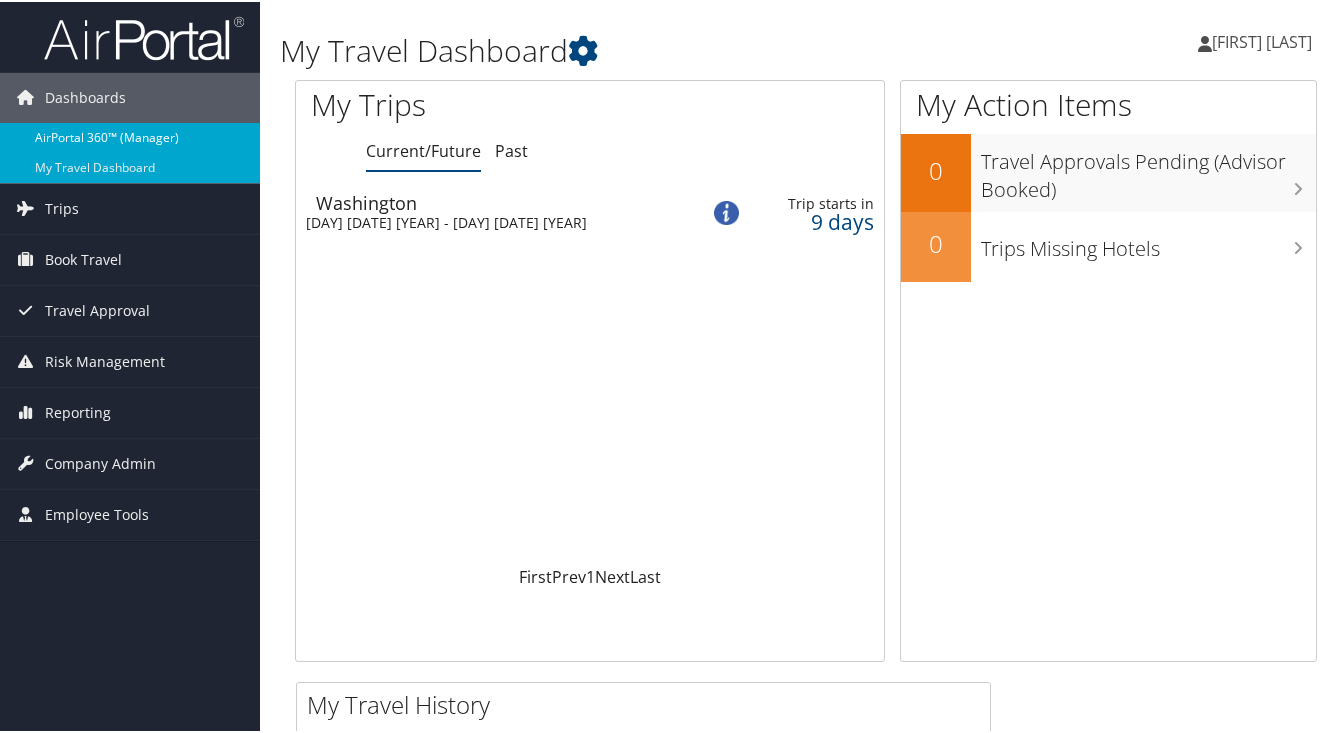 click on "AirPortal 360™ (Manager)" at bounding box center (130, 136) 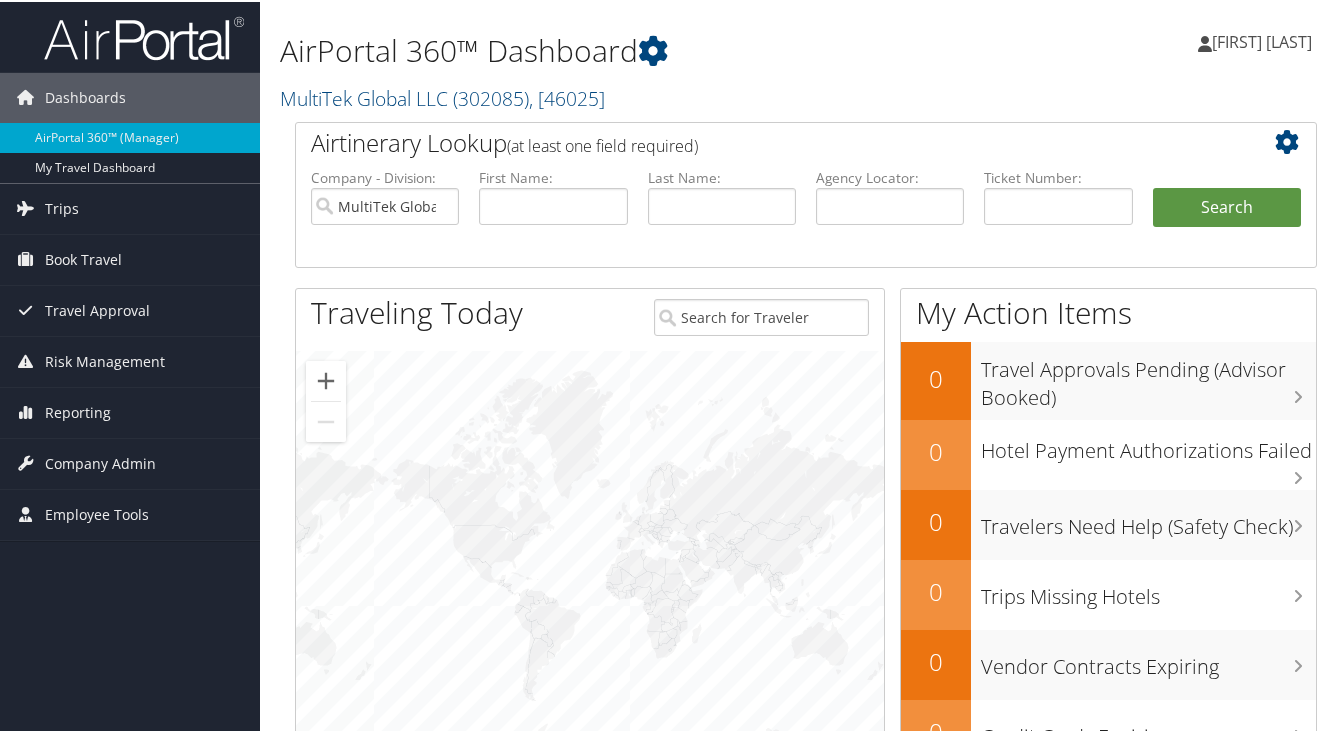 scroll, scrollTop: 26, scrollLeft: 0, axis: vertical 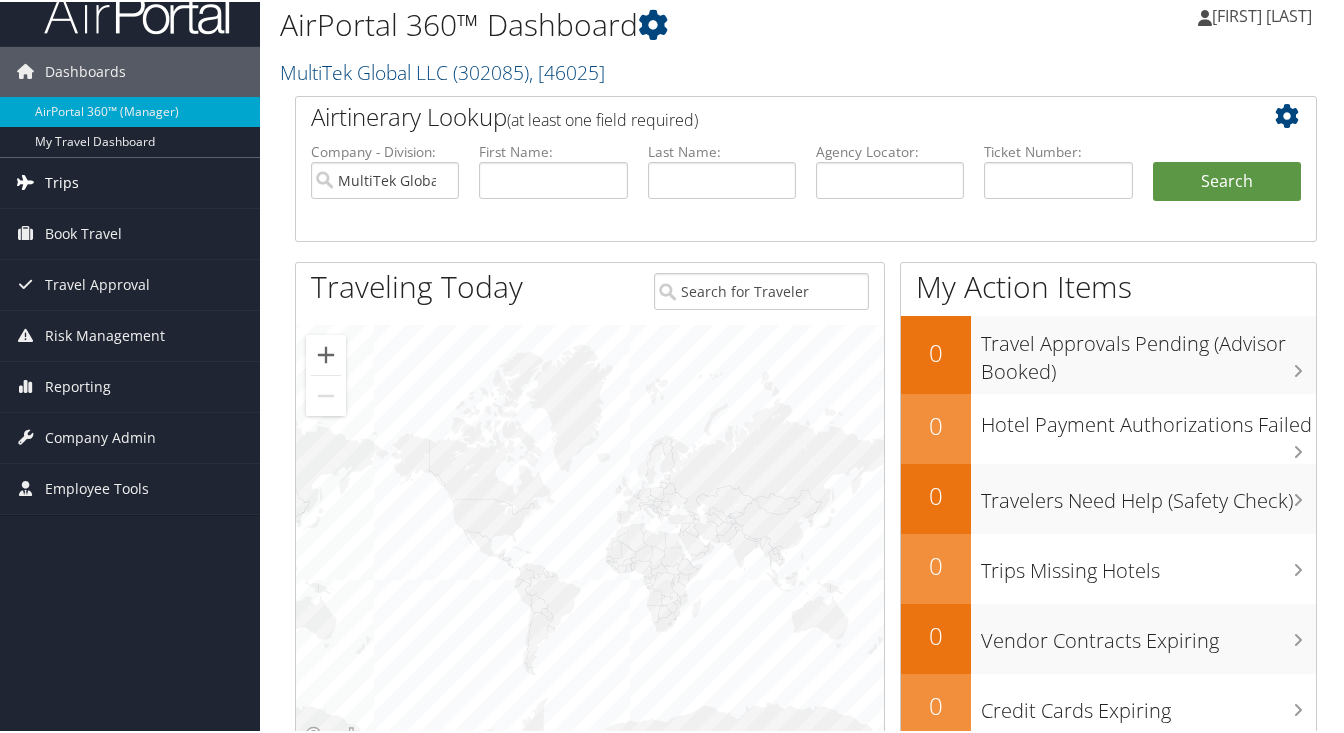 click on "Trips" at bounding box center (62, 181) 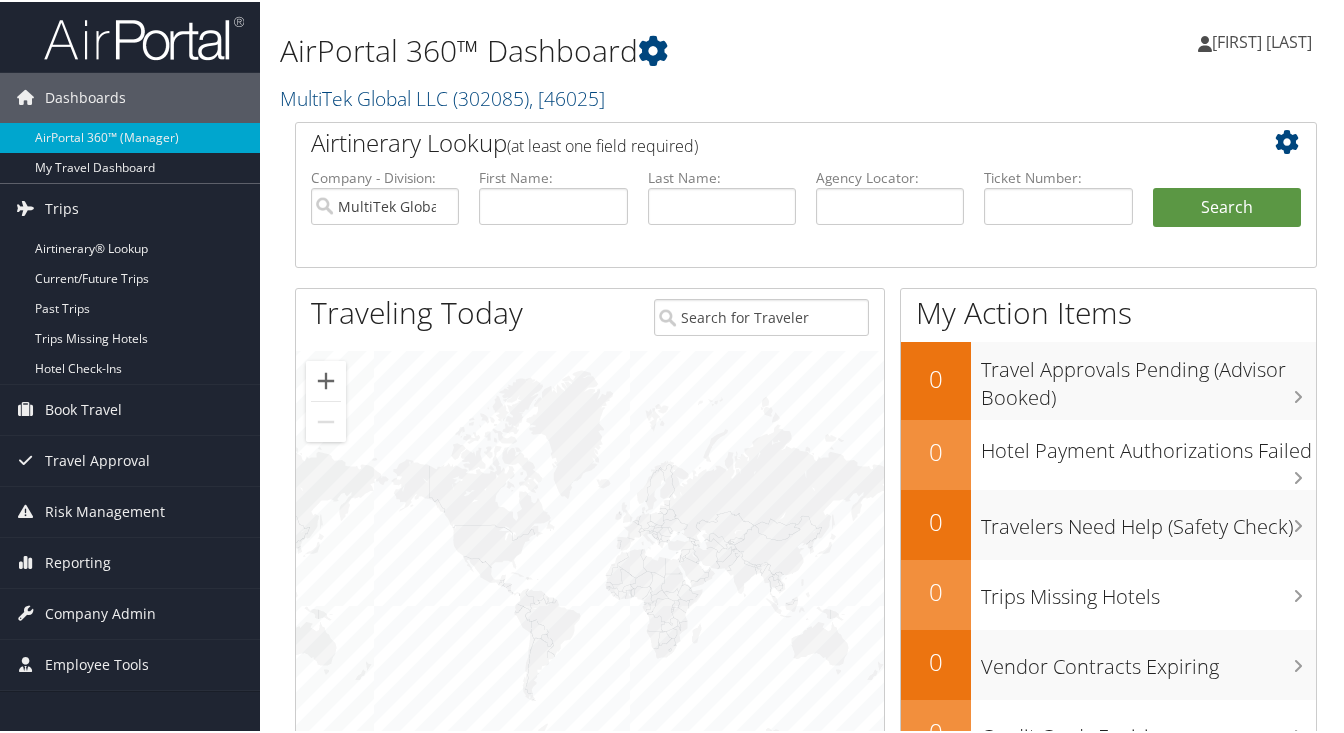 scroll, scrollTop: 0, scrollLeft: 0, axis: both 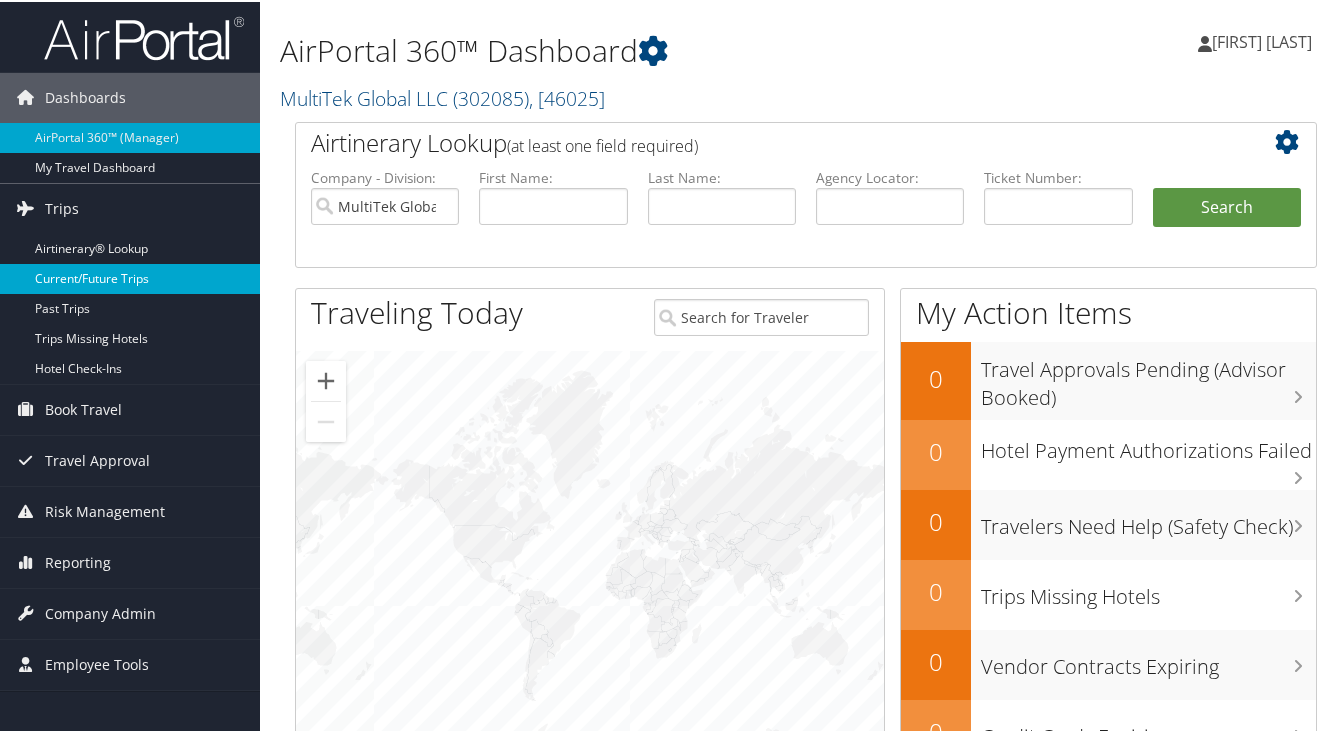 click on "Current/Future Trips" at bounding box center [130, 277] 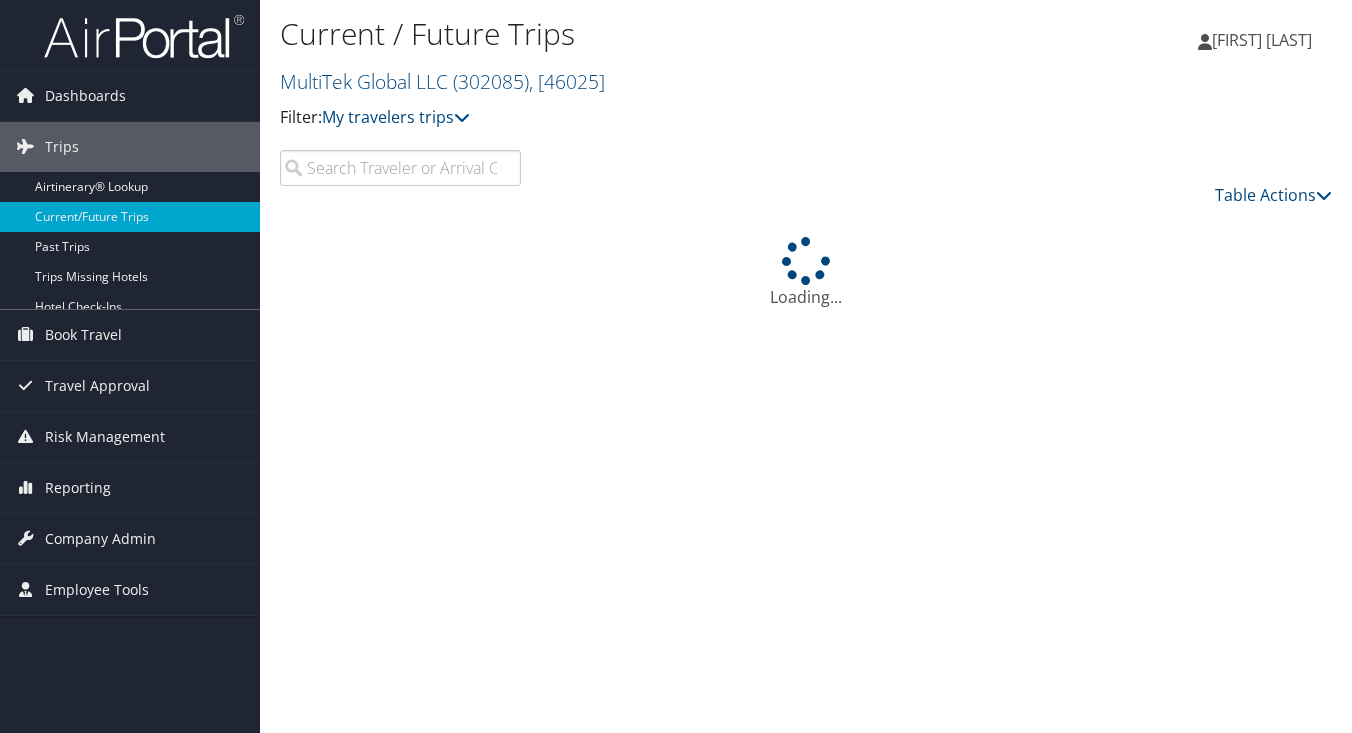 scroll, scrollTop: 0, scrollLeft: 0, axis: both 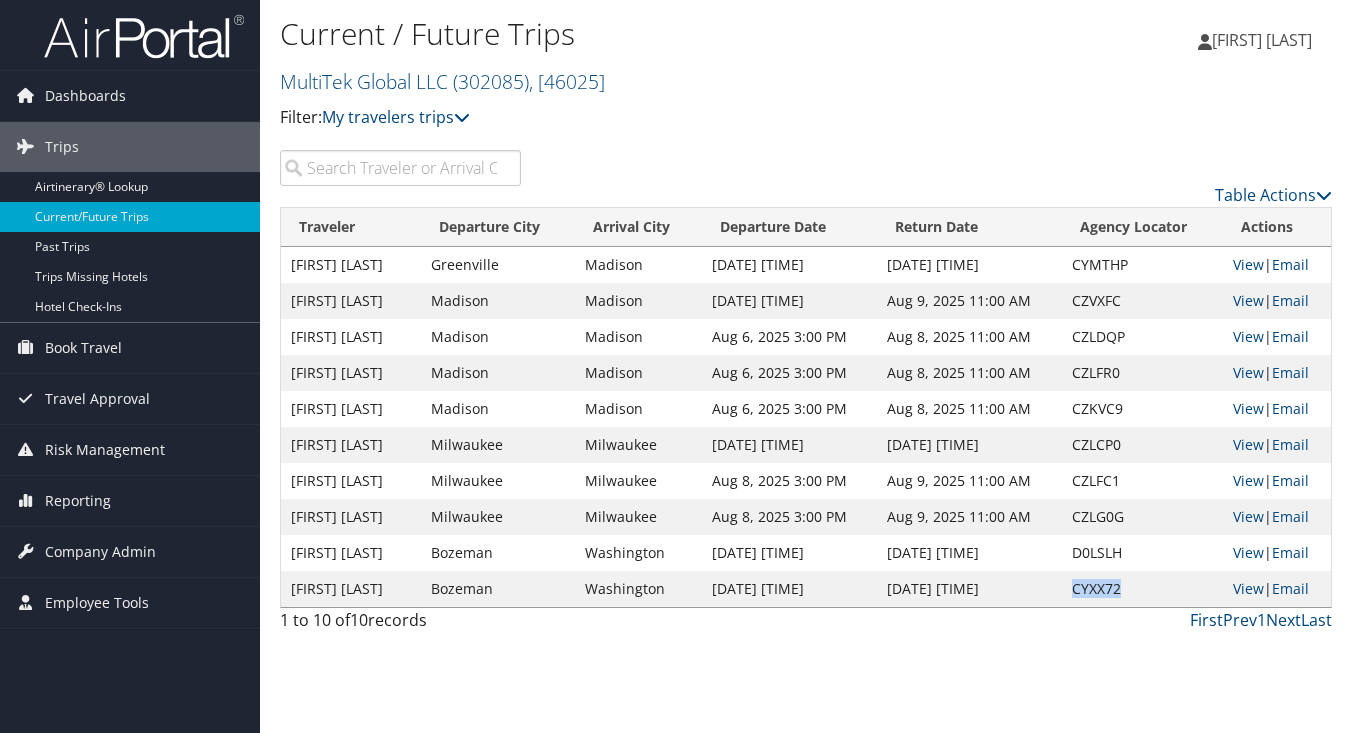 drag, startPoint x: 1134, startPoint y: 588, endPoint x: 1082, endPoint y: 590, distance: 52.03845 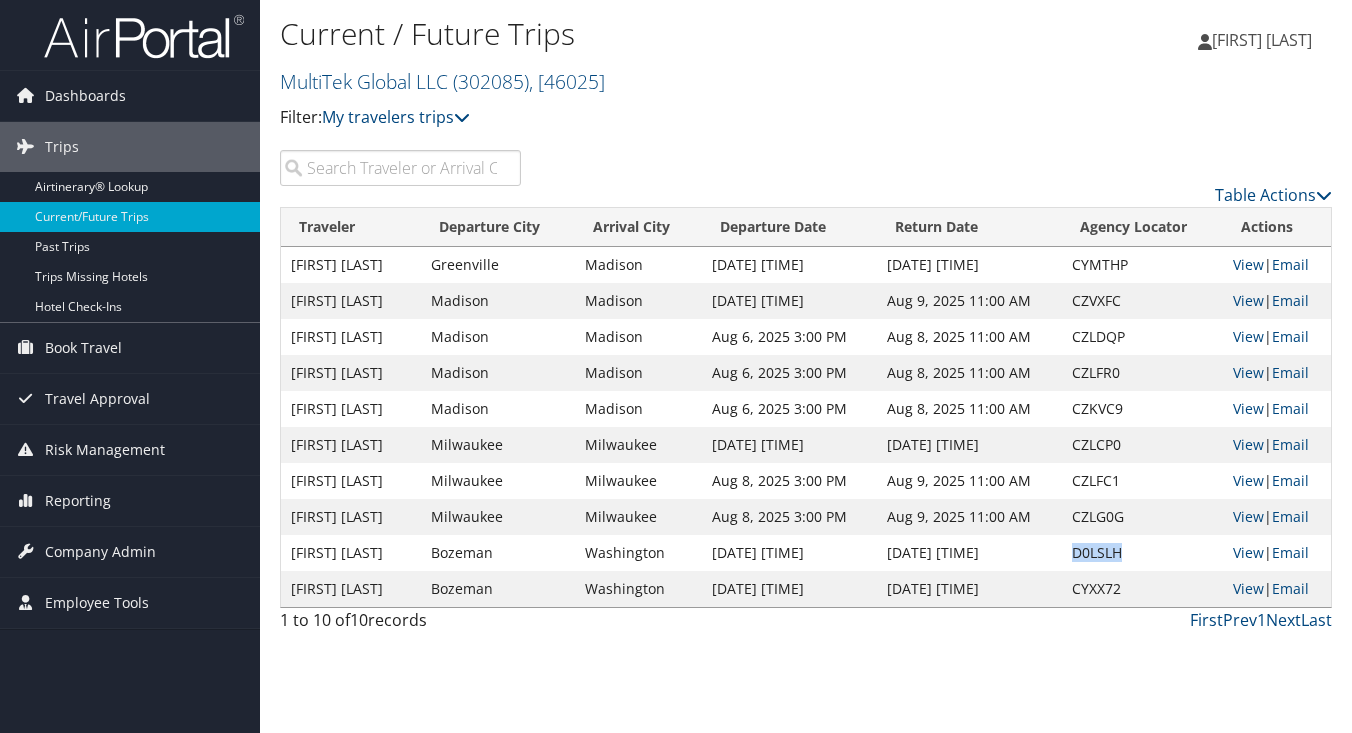 drag, startPoint x: 1132, startPoint y: 554, endPoint x: 1077, endPoint y: 554, distance: 55 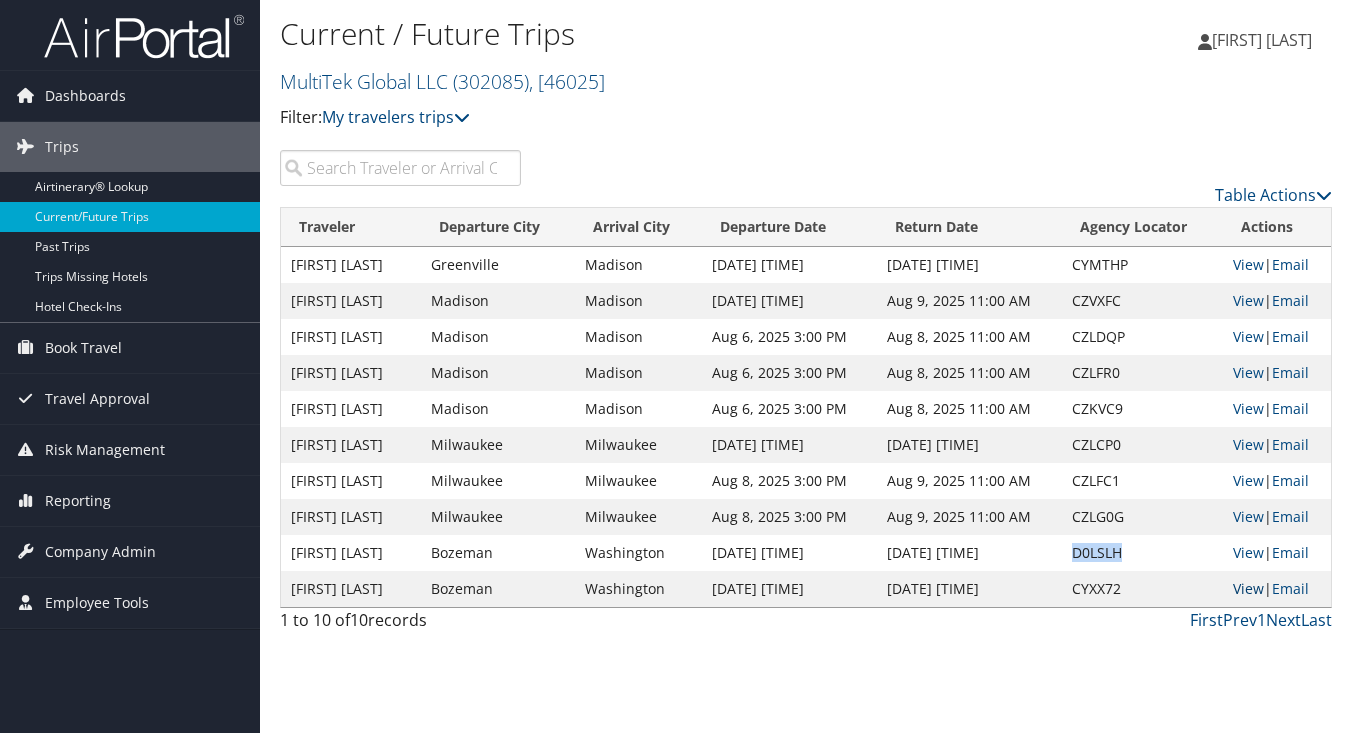 click on "View" at bounding box center [1248, 588] 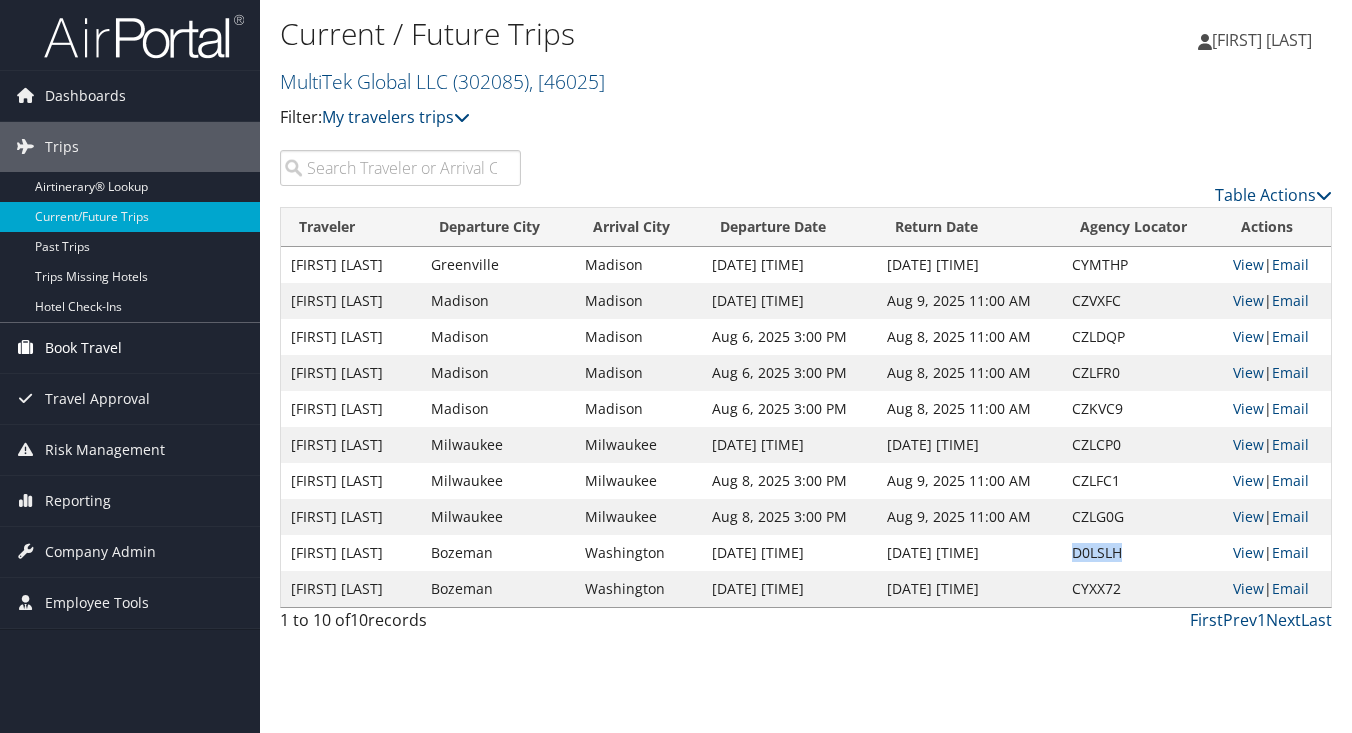 click on "Book Travel" at bounding box center [83, 348] 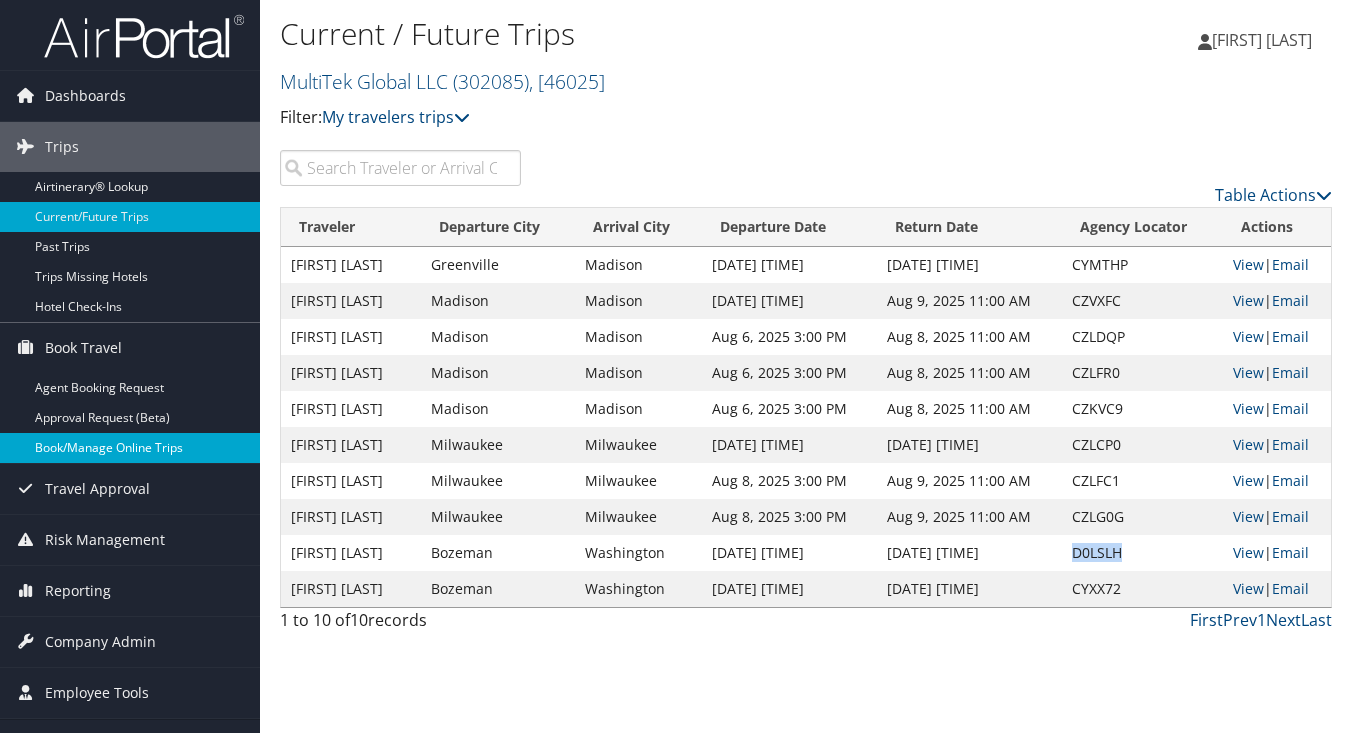 click on "Book/Manage Online Trips" at bounding box center [130, 448] 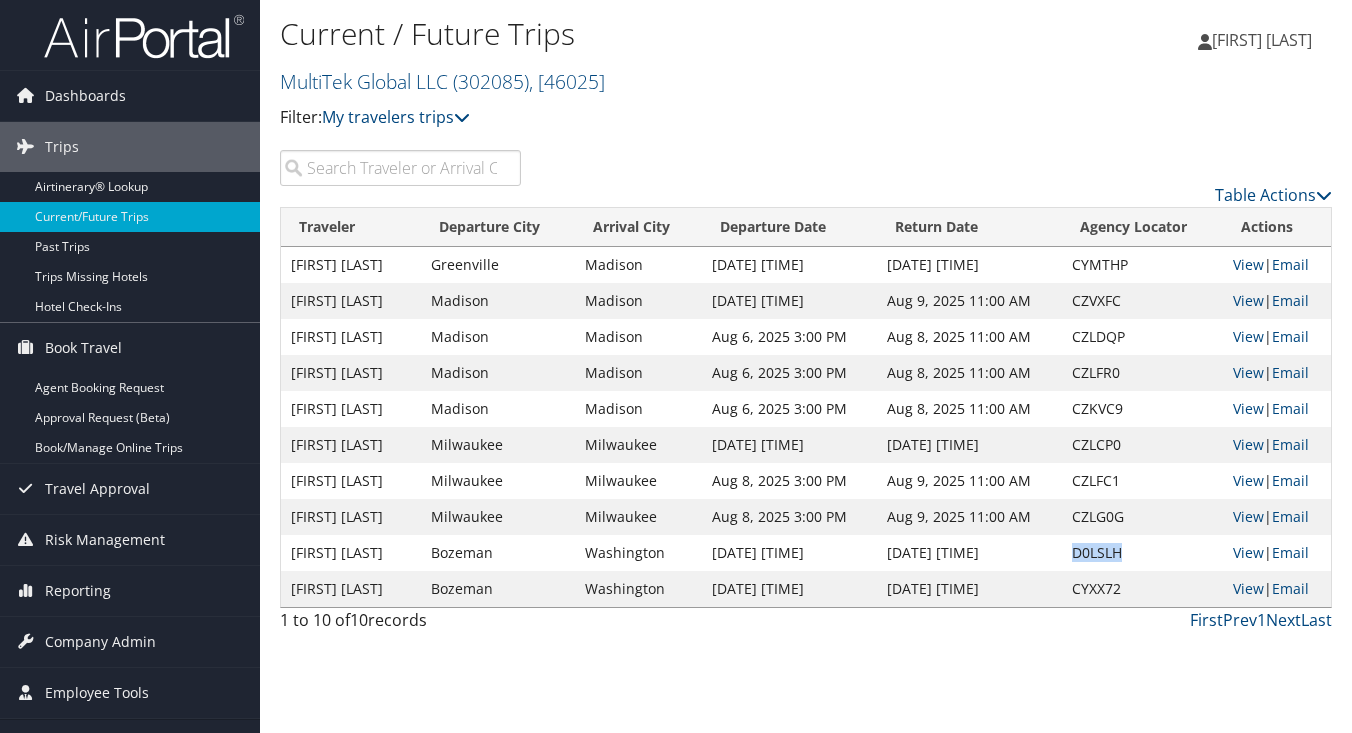 copy on "D0LSLH" 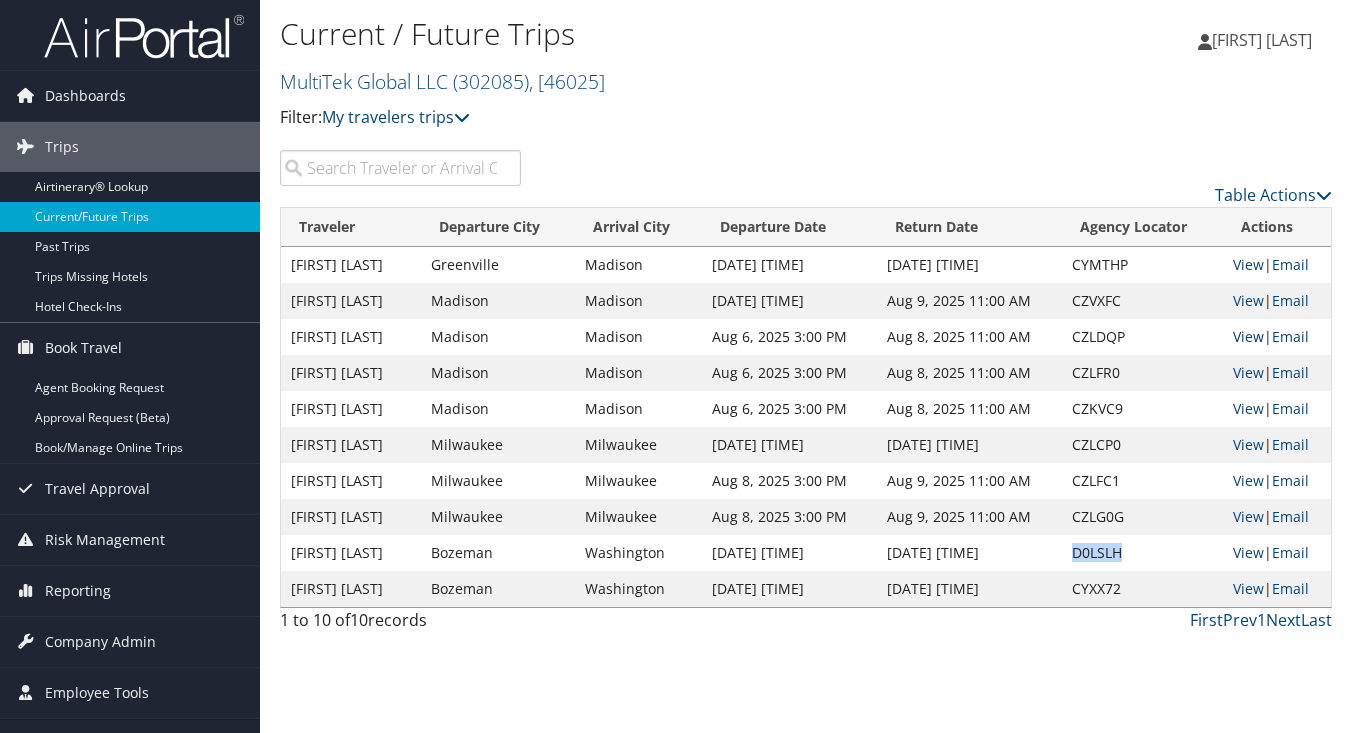 click on "View" at bounding box center [1248, 336] 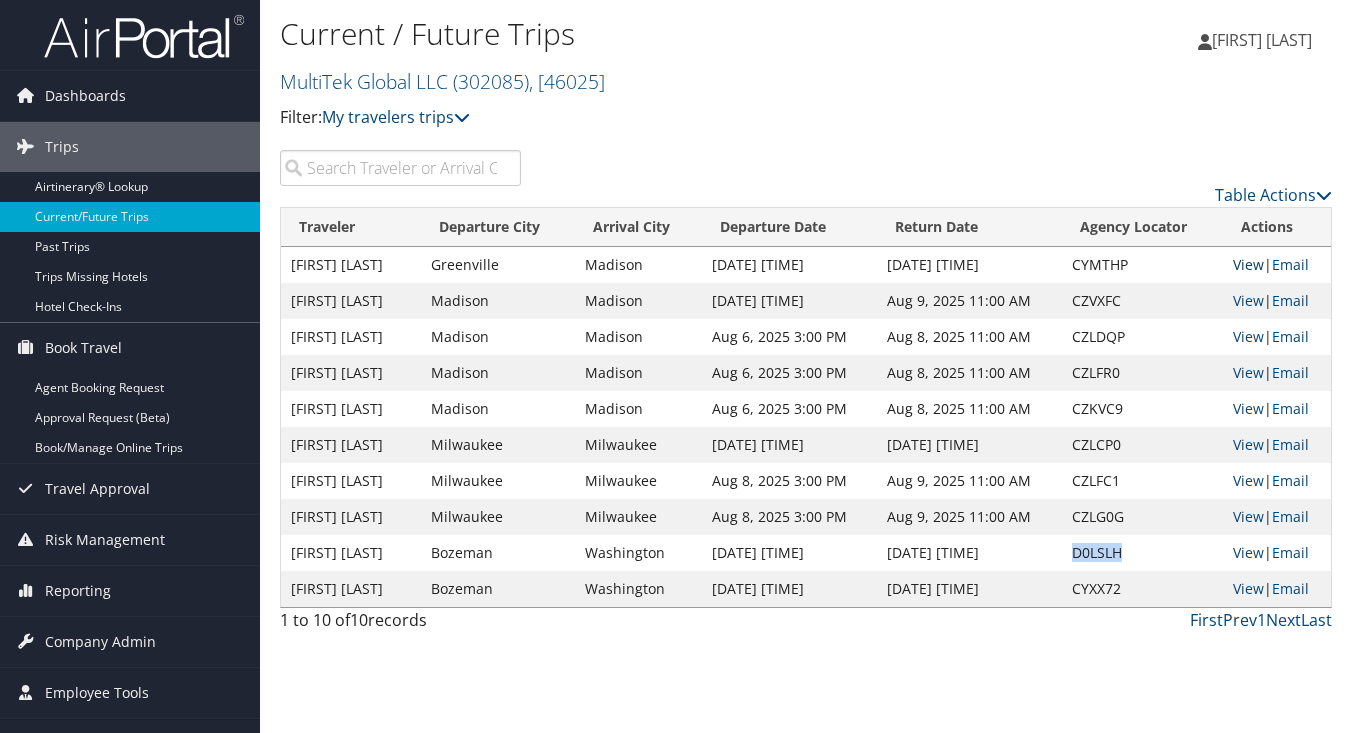 click on "View" at bounding box center [1248, 264] 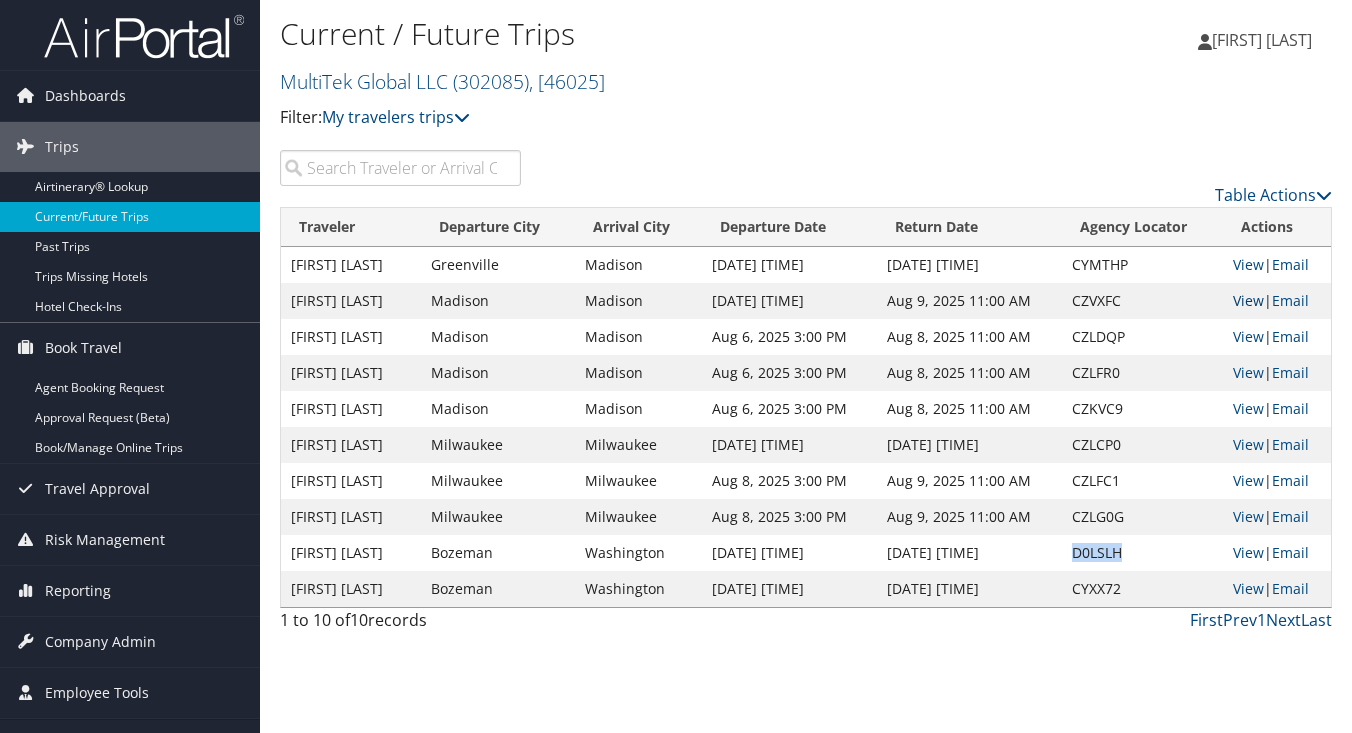 click on "View" at bounding box center (1248, 300) 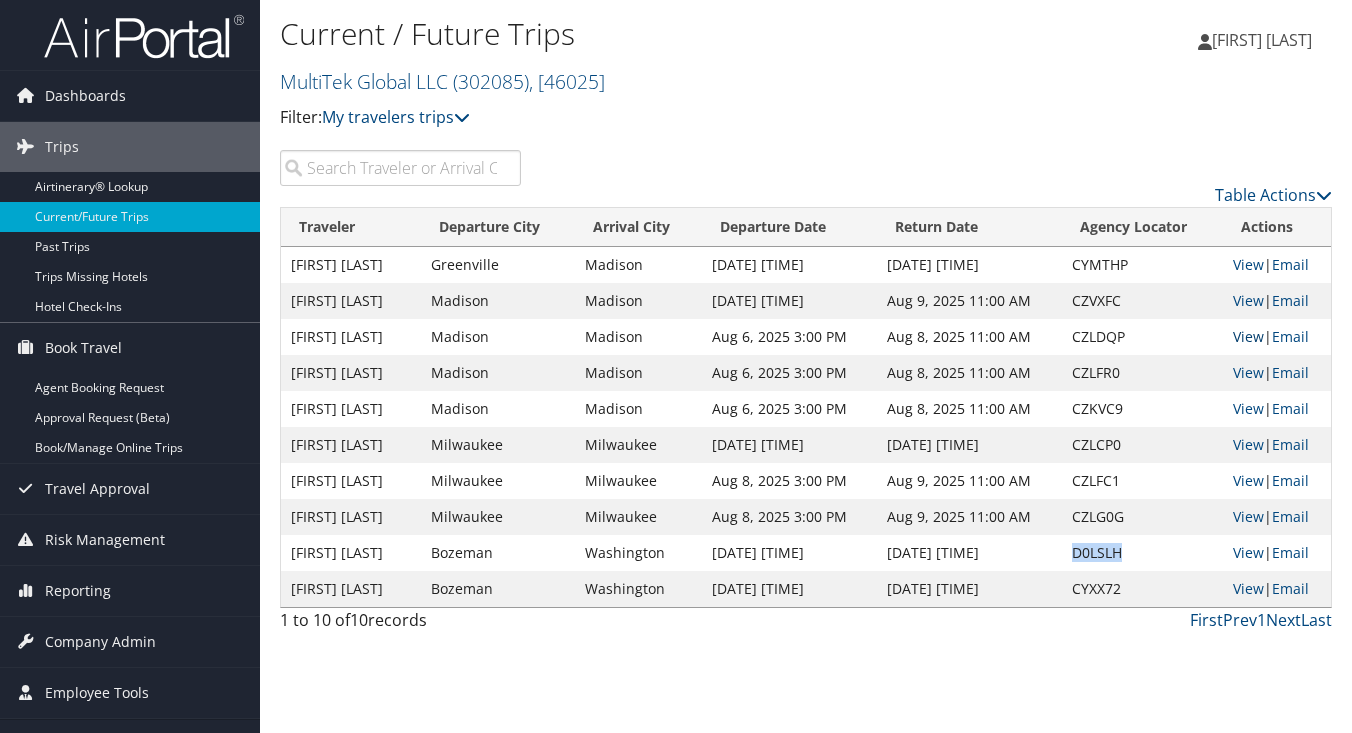 click on "View" at bounding box center (1248, 336) 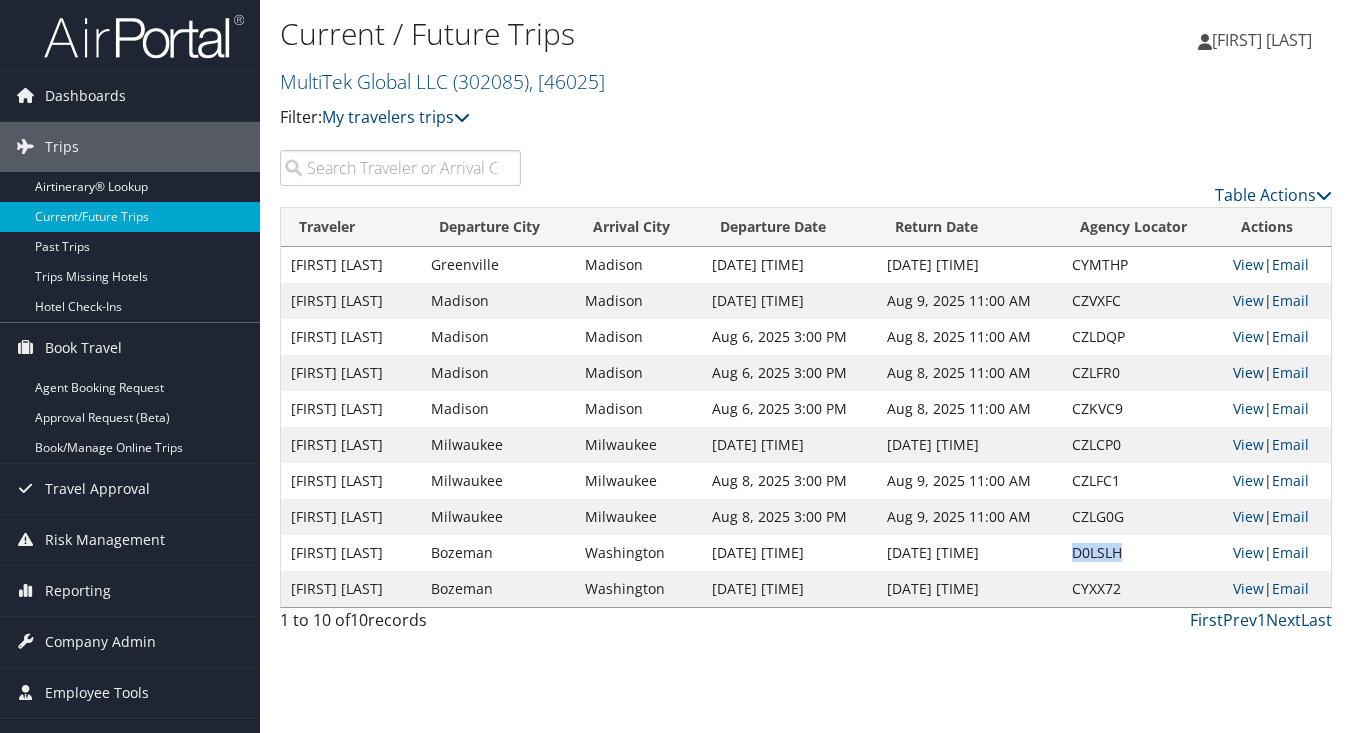 click on "View" at bounding box center [1248, 372] 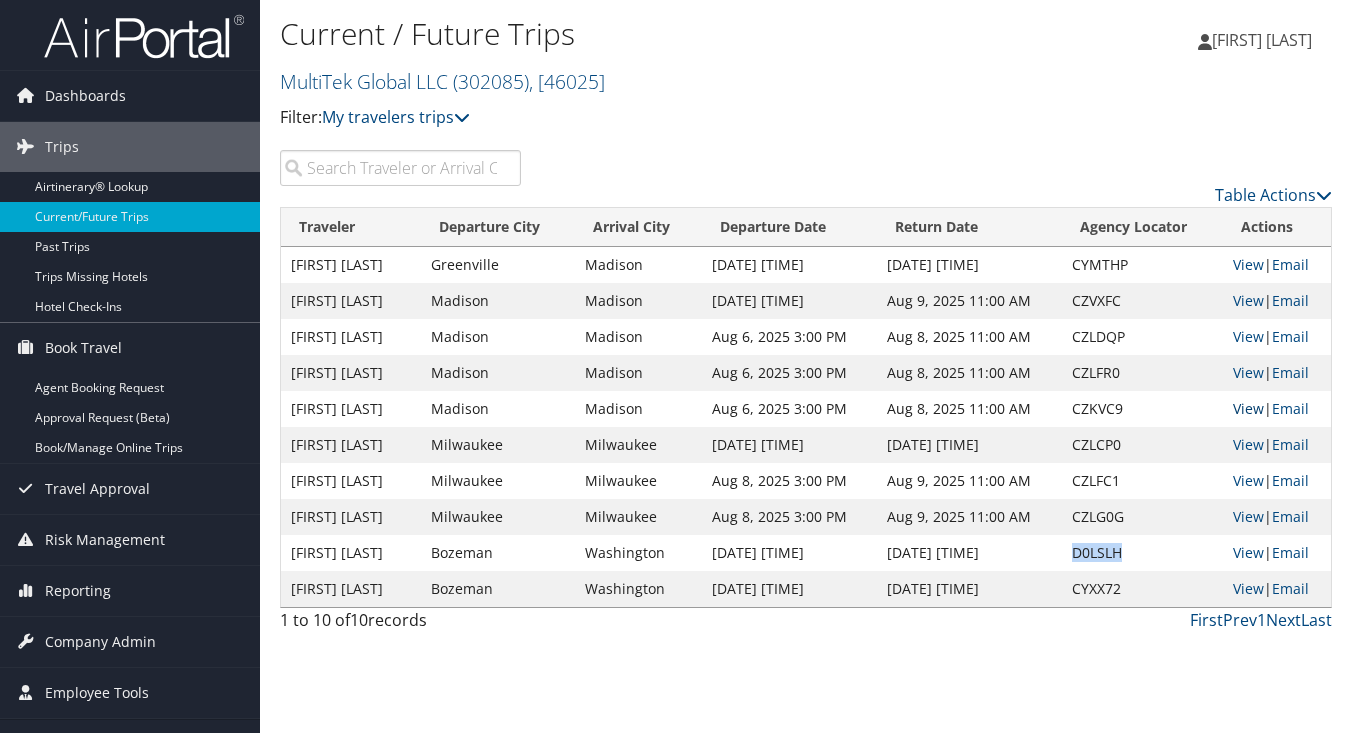 click on "View" at bounding box center (1248, 408) 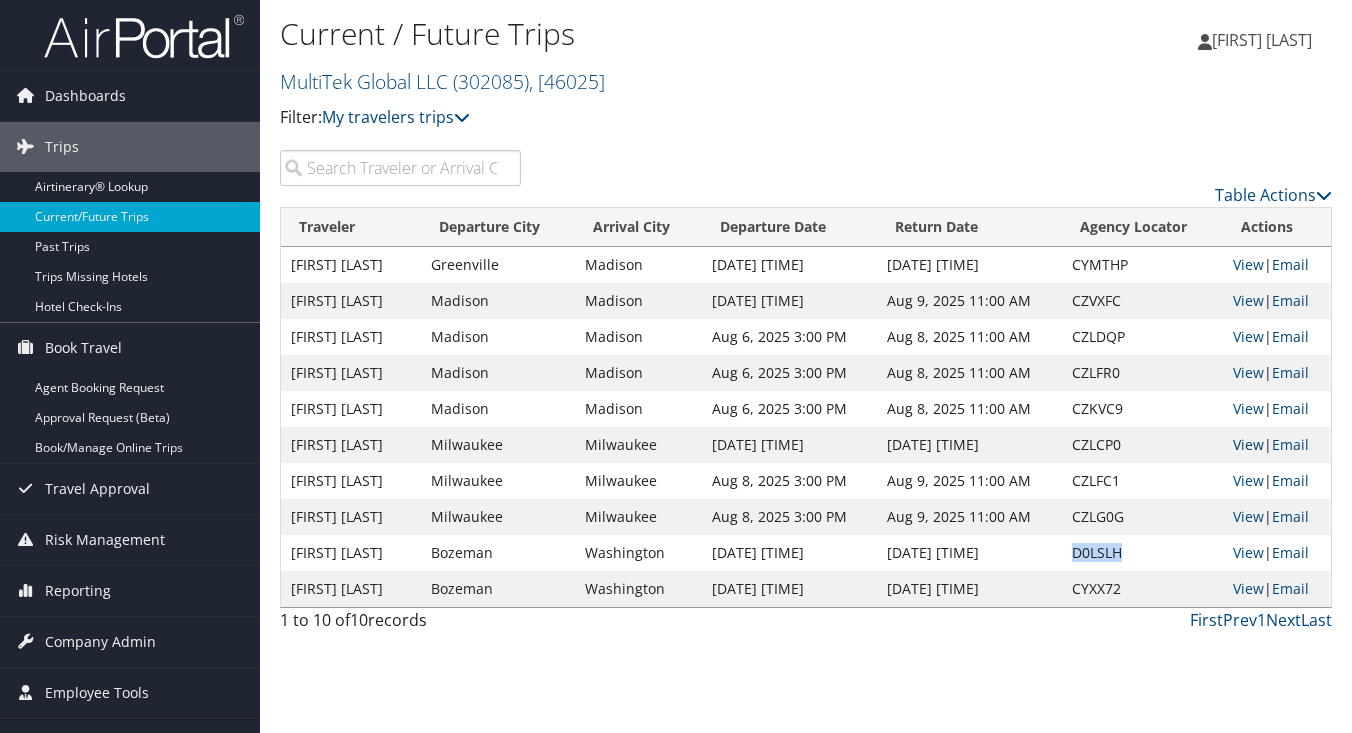 click on "View" at bounding box center [1248, 444] 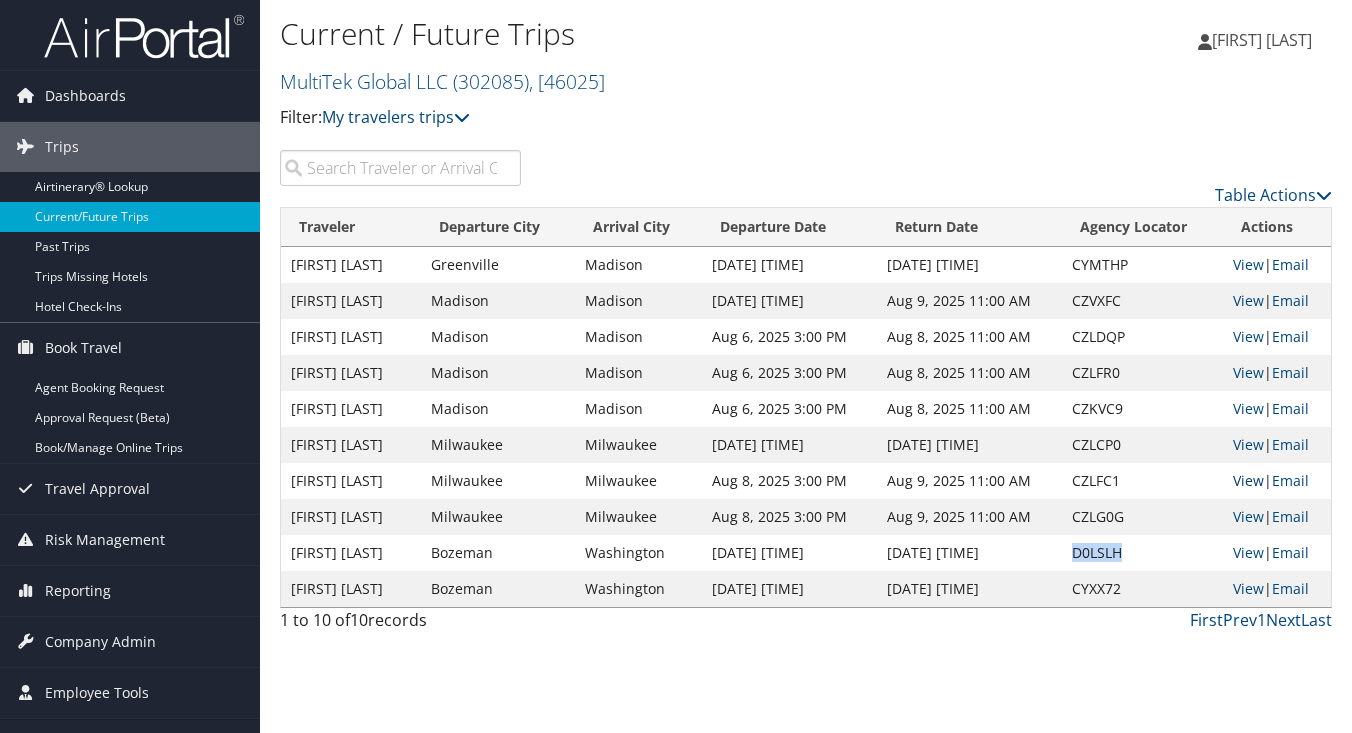 click on "View" at bounding box center (1248, 480) 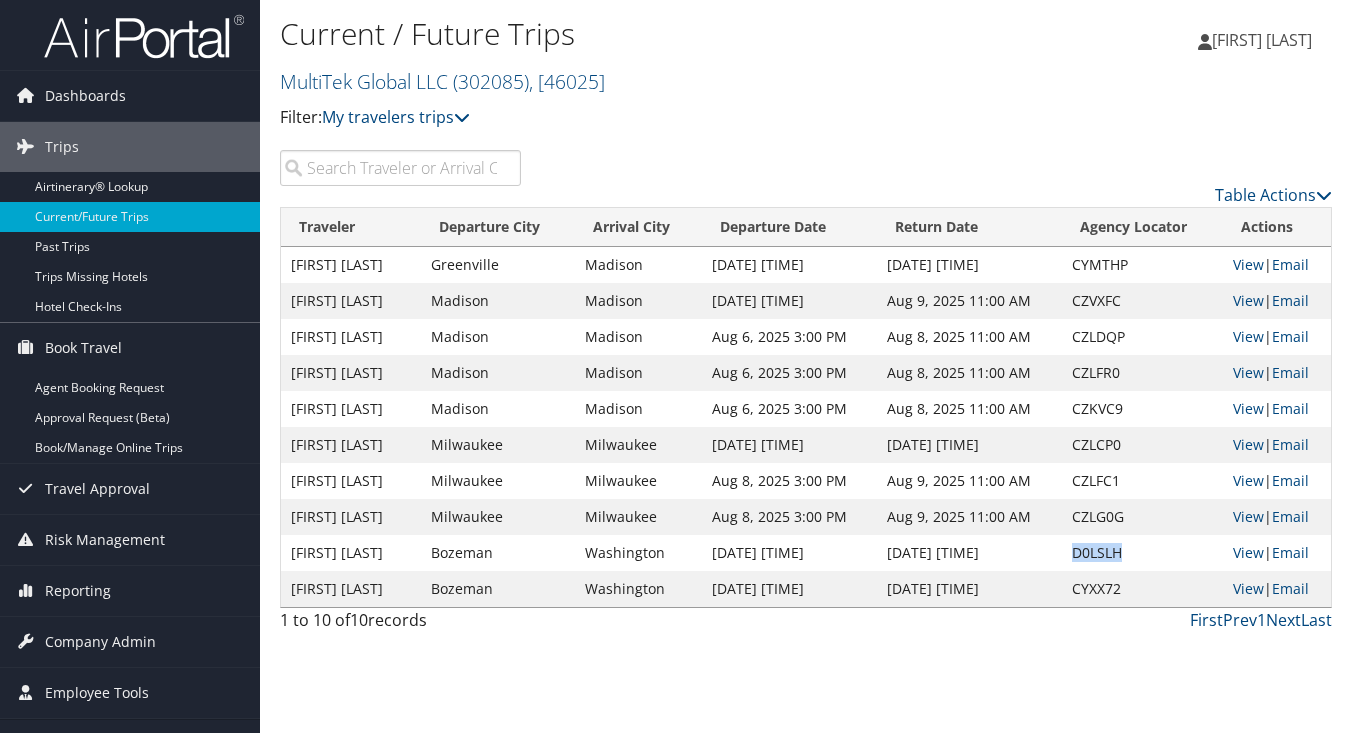 scroll, scrollTop: 0, scrollLeft: 0, axis: both 